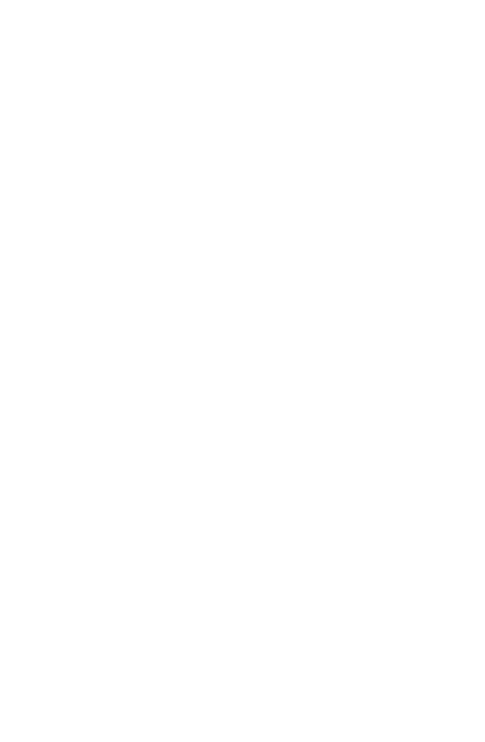 scroll, scrollTop: 0, scrollLeft: 0, axis: both 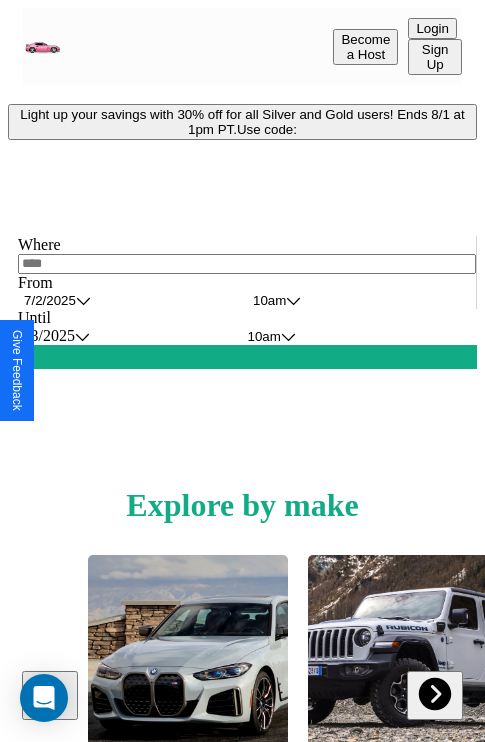 click on "Light up your savings with 30% off for all Silver and Gold users! Ends 8/1 at 1pm PT.  Use code:" at bounding box center [242, 122] 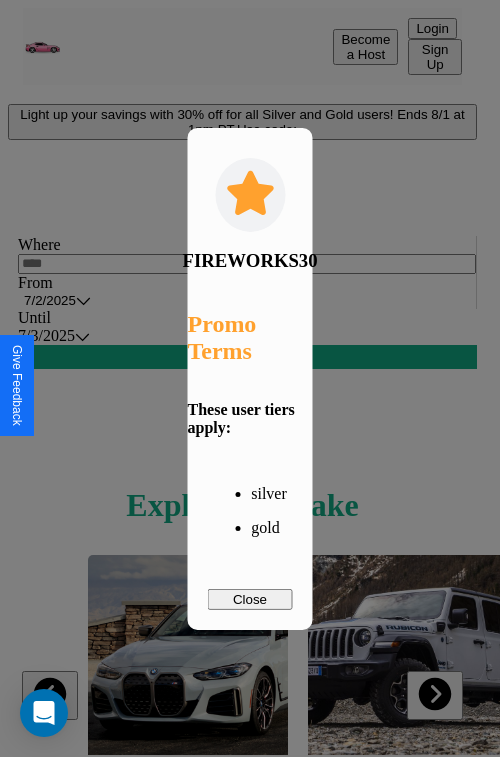 click on "Close" at bounding box center (250, 599) 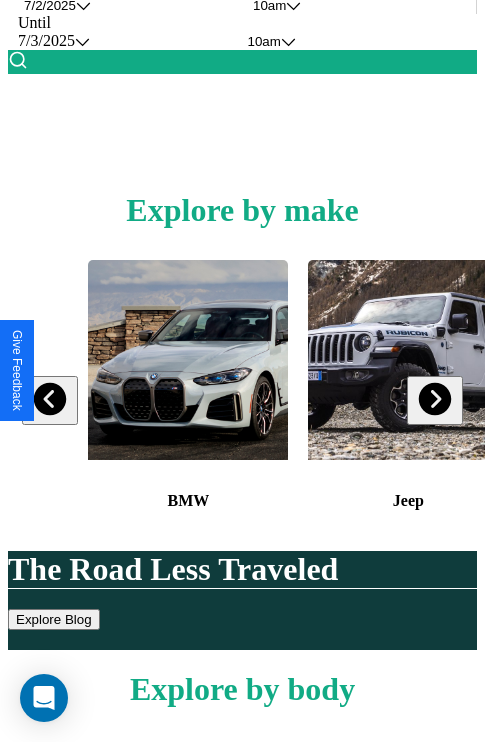 scroll, scrollTop: 308, scrollLeft: 0, axis: vertical 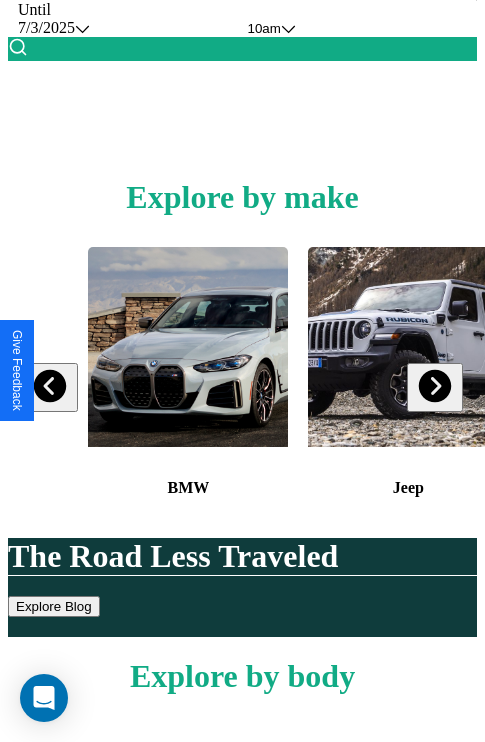 click at bounding box center [434, 386] 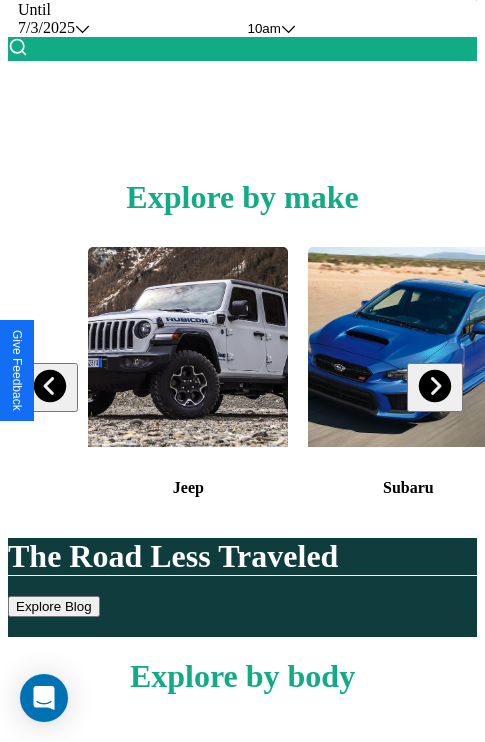 click at bounding box center [434, 386] 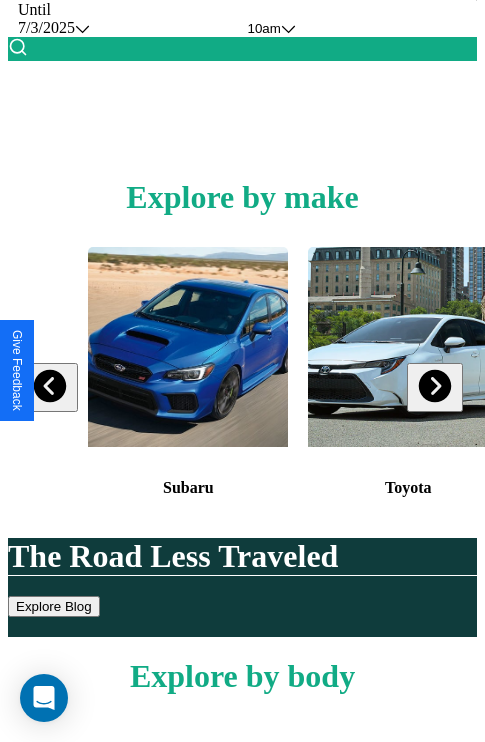 click at bounding box center (434, 386) 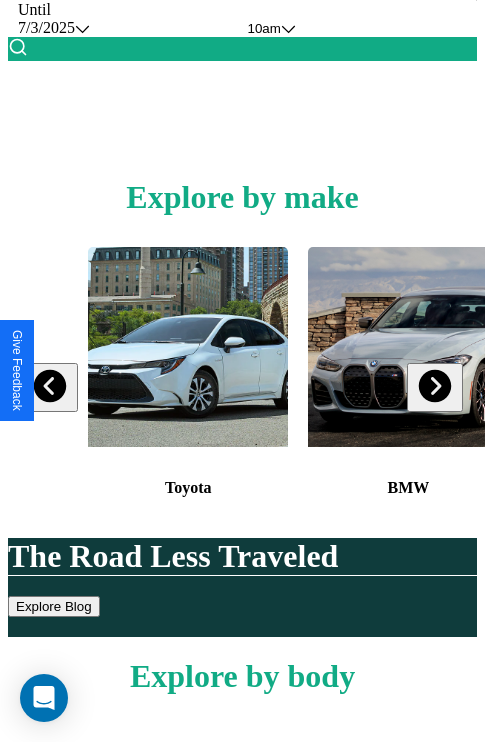 click at bounding box center (434, 386) 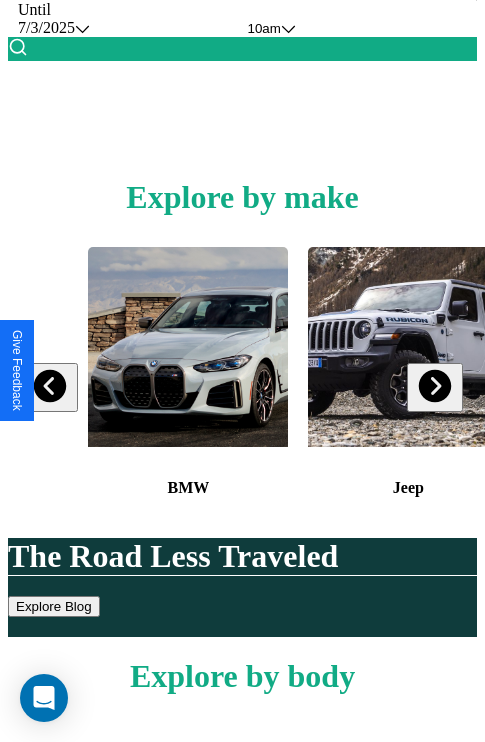 click at bounding box center (408, 347) 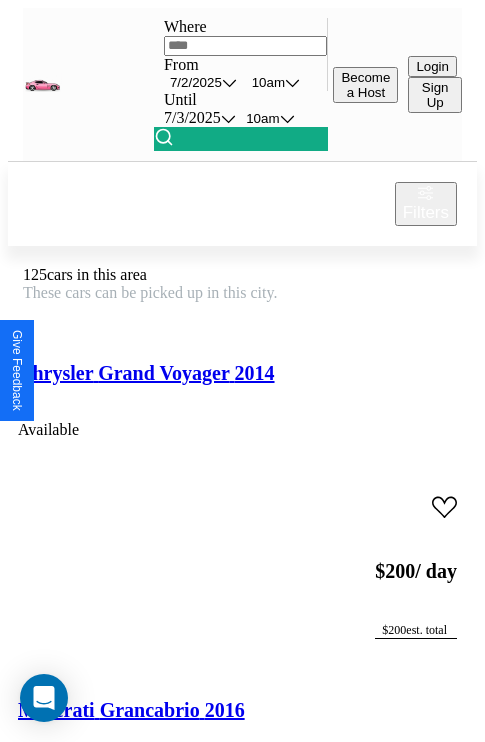 scroll, scrollTop: 95, scrollLeft: 0, axis: vertical 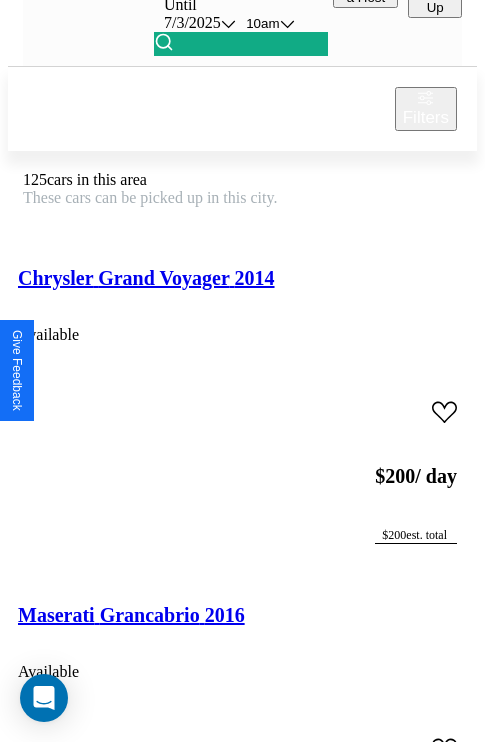 click on "Land Rover   Discovery Sport   2022" at bounding box center [163, 6007] 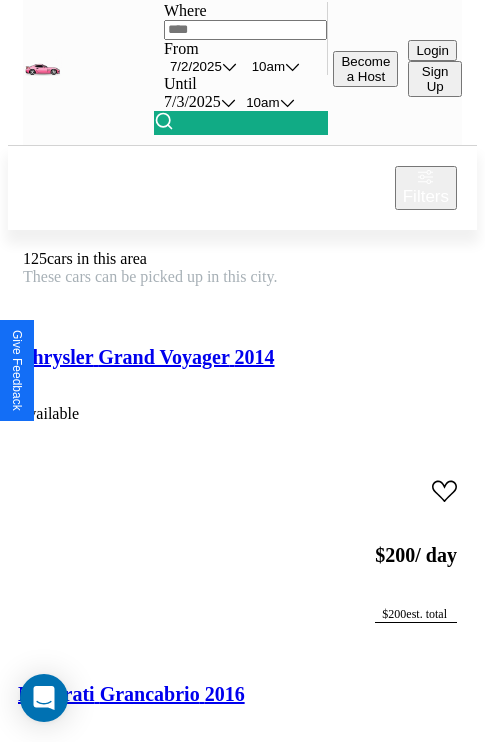 scroll, scrollTop: 26857, scrollLeft: 0, axis: vertical 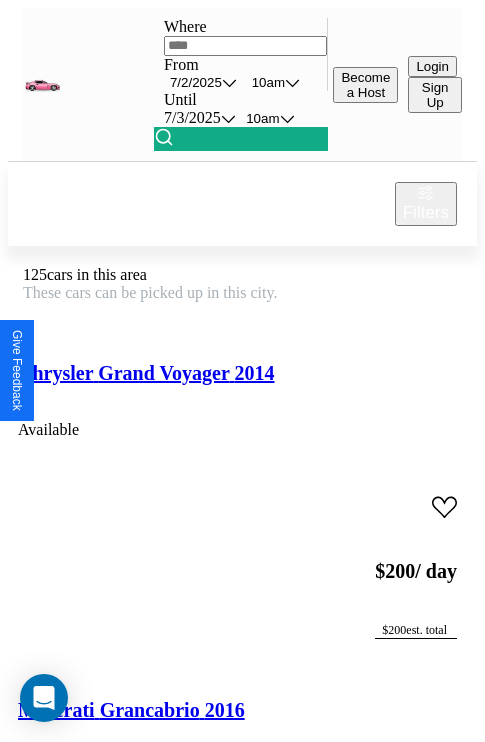 click on "Filters" at bounding box center (426, 213) 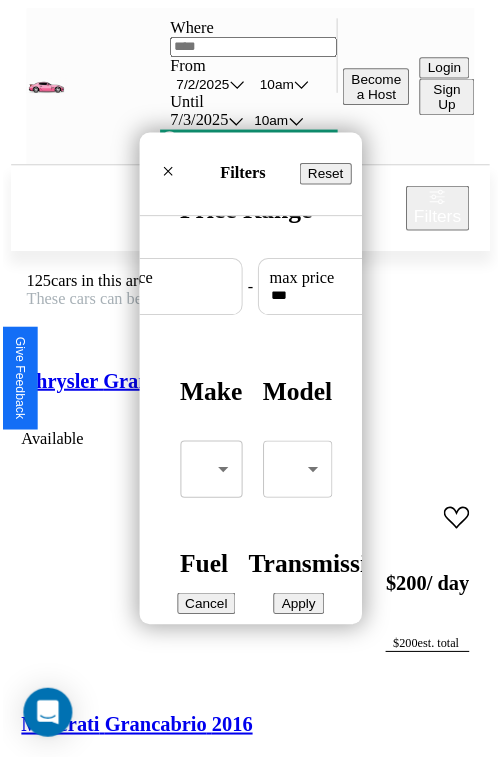 scroll, scrollTop: 59, scrollLeft: 0, axis: vertical 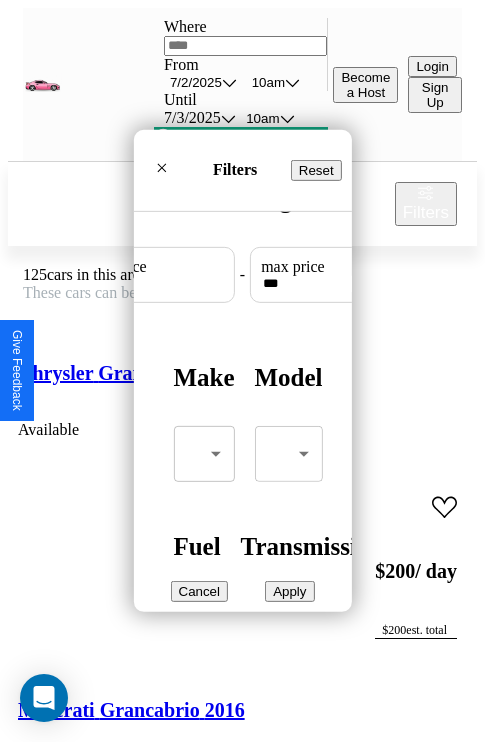 click on "CarGo Where From 7 / 2 / 2025 10am Until 7 / 3 / 2025 10am Become a Host Login Sign Up Dallas Filters 125  cars in this area These cars can be picked up in this city. Chrysler   Grand Voyager   2014 Available $ 200  / day $ 200  est. total Maserati   Grancabrio   2016 Available $ 60  / day $ 60  est. total Lincoln   Town Car   2023 Unavailable $ 100  / day $ 100  est. total Lamborghini   Murcielago   2023 Available $ 100  / day $ 100  est. total Land Rover   Defender   2018 Available $ 150  / day $ 150  est. total Infiniti   G35   2023 Available $ 80  / day $ 80  est. total Toyota   Tundra   2024 Available $ 70  / day $ 70  est. total Bentley   Continental   2017 Available $ 50  / day $ 50  est. total Kia   Stinger   2014 Available $ 50  / day $ 50  est. total Tesla   Semi   2024 Unavailable $ 100  / day $ 100  est. total Infiniti   QX80   2019 Unavailable $ 190  / day $ 190  est. total Land Rover   Discovery Sport   2022 Available $ 50  / day $ 50  est. total Land Rover   New Range Rover   2021 Available $ $" at bounding box center (242, 21252) 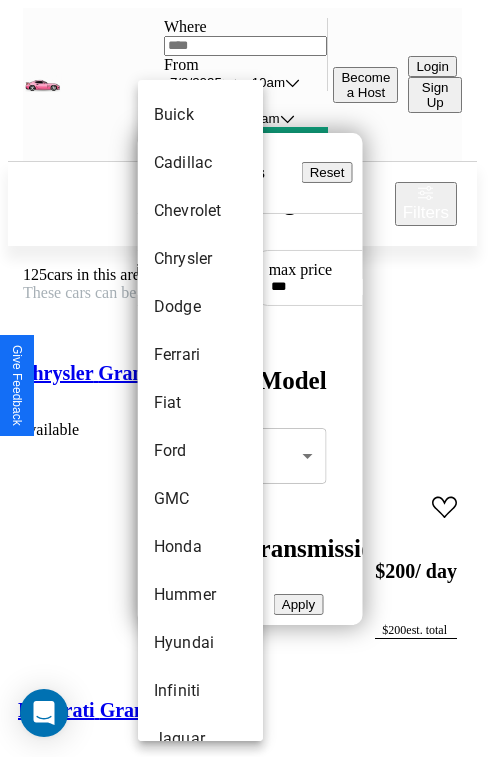 scroll, scrollTop: 422, scrollLeft: 0, axis: vertical 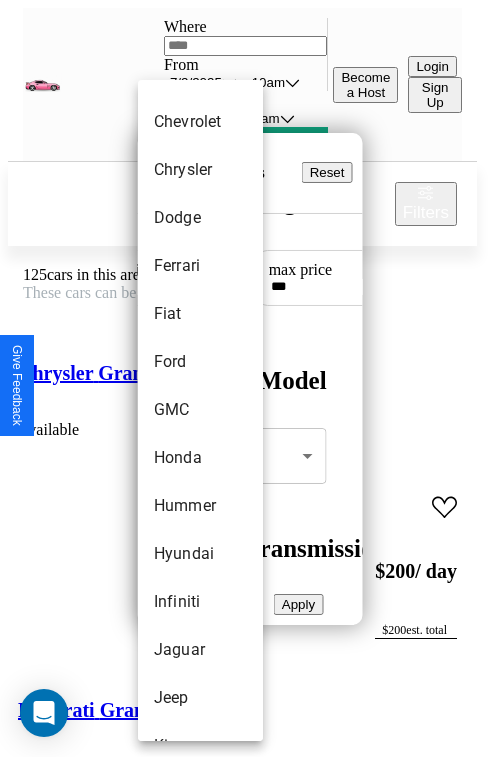 click on "GMC" at bounding box center (200, 410) 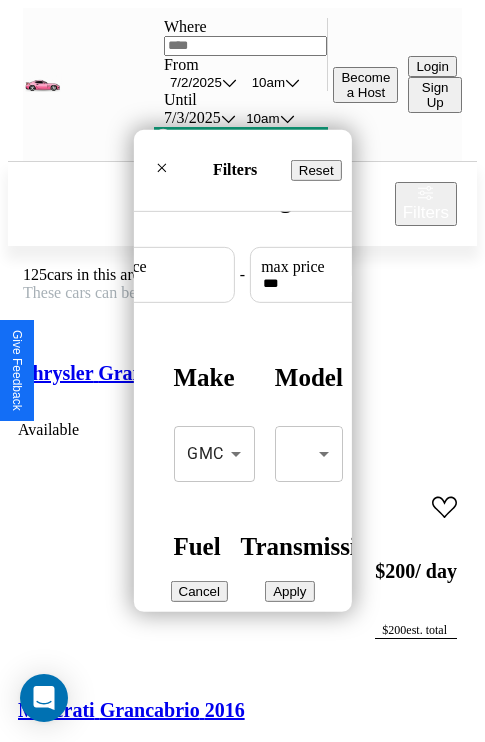 click on "Apply" at bounding box center (289, 591) 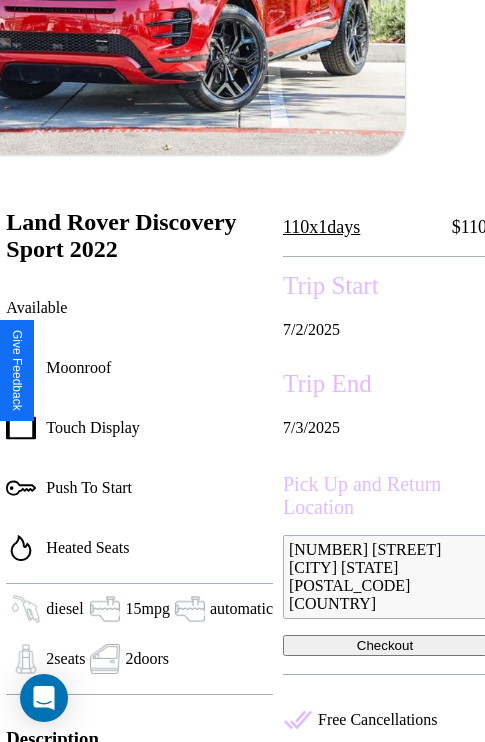 scroll, scrollTop: 387, scrollLeft: 88, axis: both 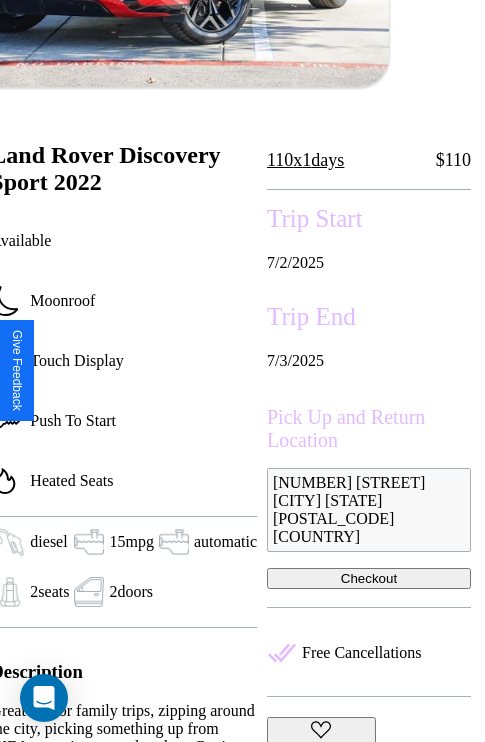 click on "4352 Union Street  Dallas Texas 13685 United States" at bounding box center (369, 510) 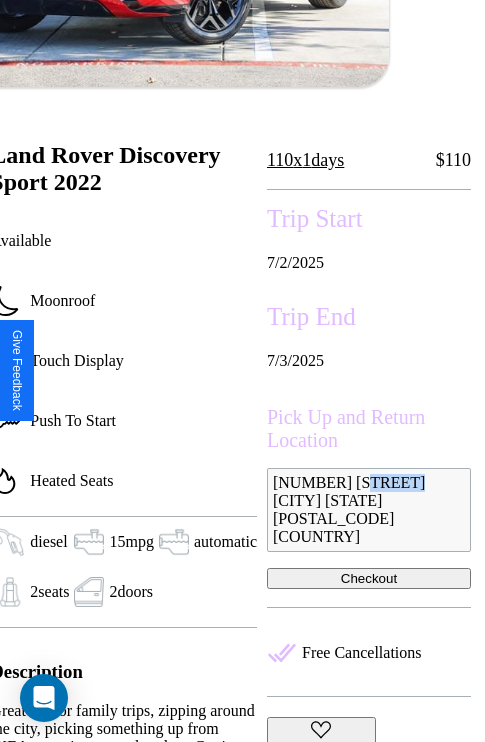 click on "4352 Union Street  Dallas Texas 13685 United States" at bounding box center (369, 510) 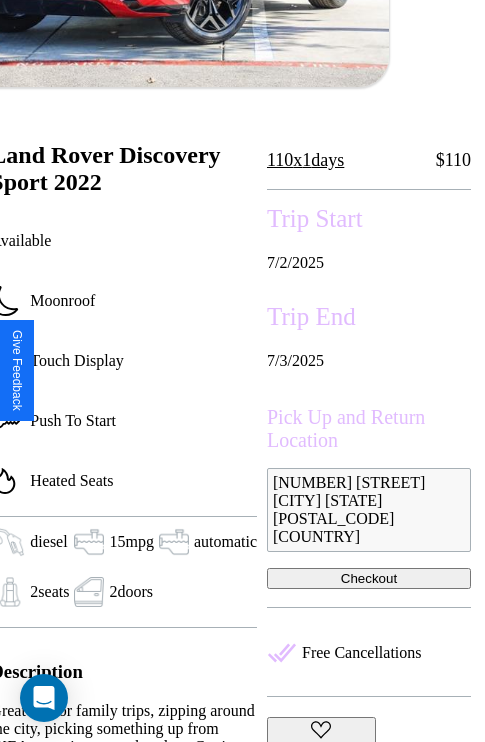 click on "4352 Union Street  Dallas Texas 13685 United States" at bounding box center [369, 510] 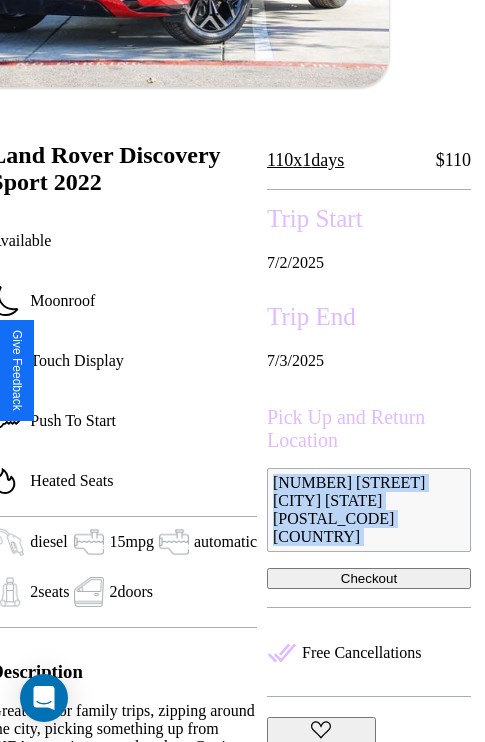click on "4352 Union Street  Dallas Texas 13685 United States" at bounding box center [369, 510] 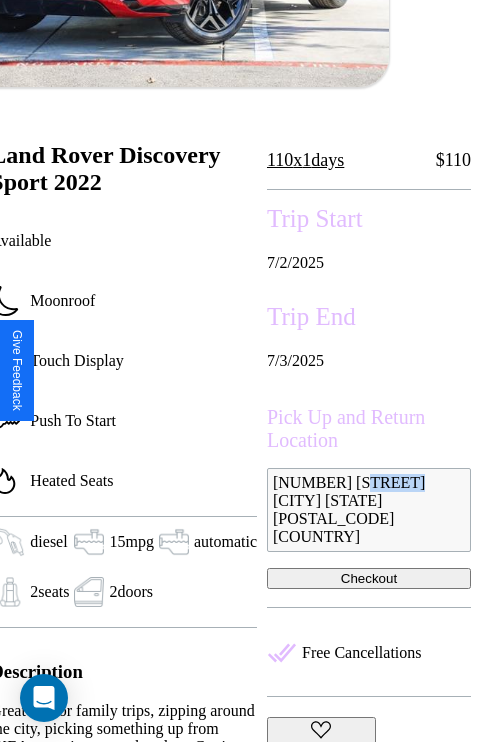click on "4352 Union Street  Dallas Texas 13685 United States" at bounding box center [369, 510] 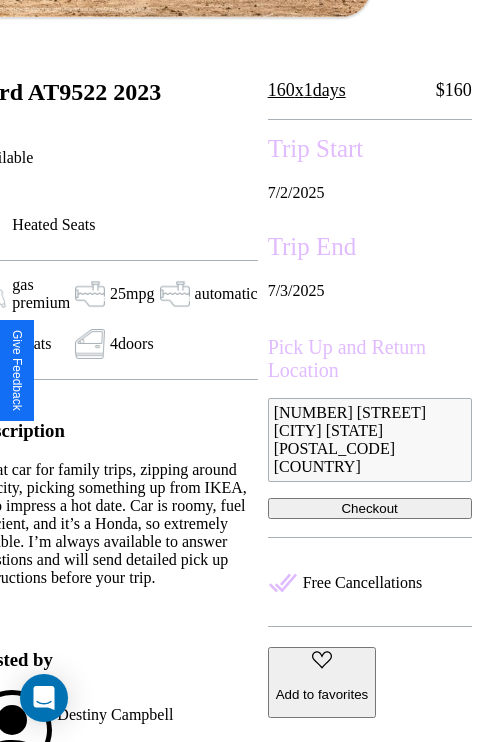 scroll, scrollTop: 497, scrollLeft: 107, axis: both 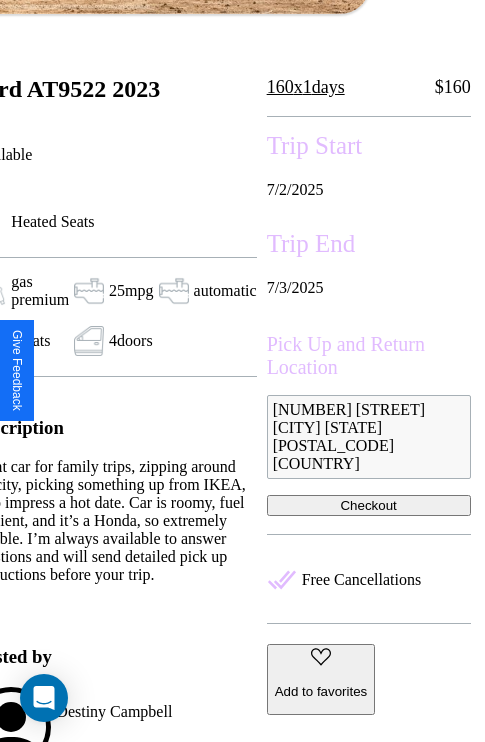 click on "Checkout" at bounding box center (369, 505) 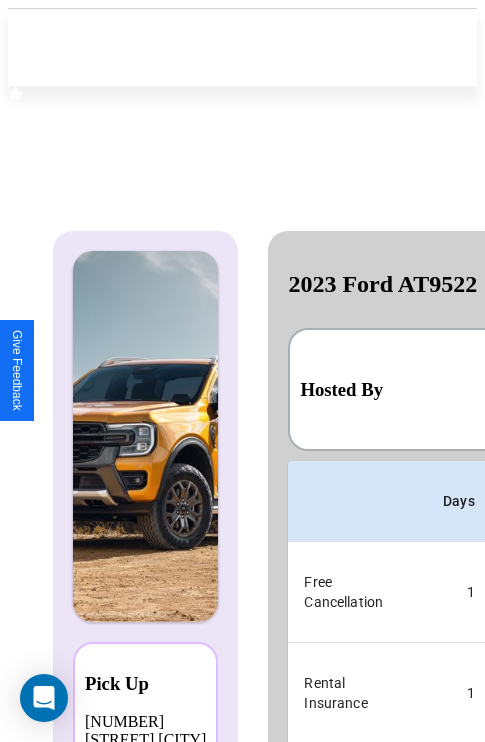 scroll, scrollTop: 0, scrollLeft: 378, axis: horizontal 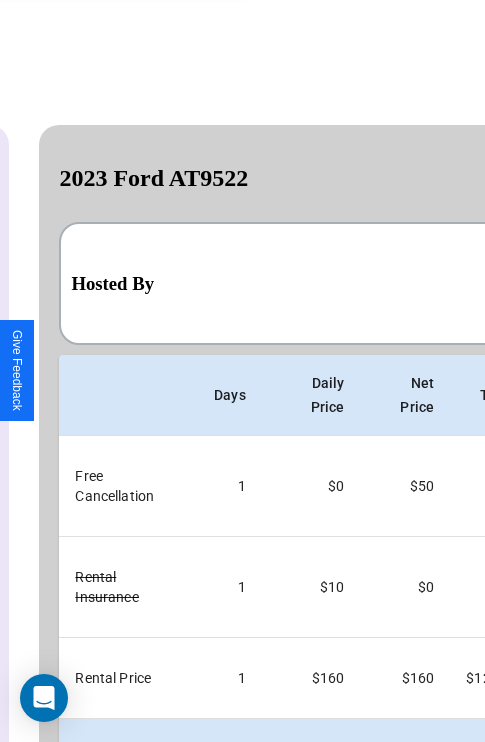 click on "Back" at bounding box center [156, 847] 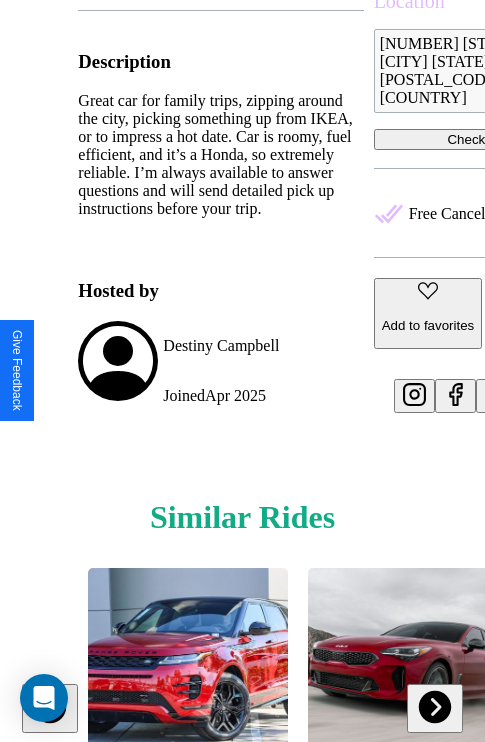 scroll, scrollTop: 867, scrollLeft: 0, axis: vertical 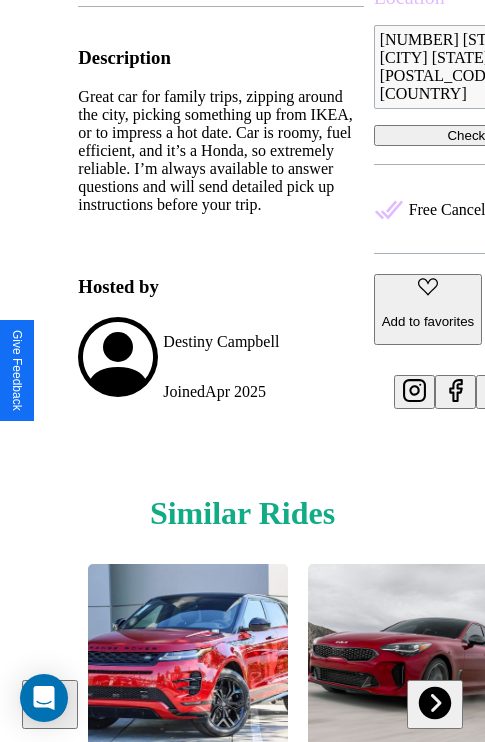 click at bounding box center (50, 702) 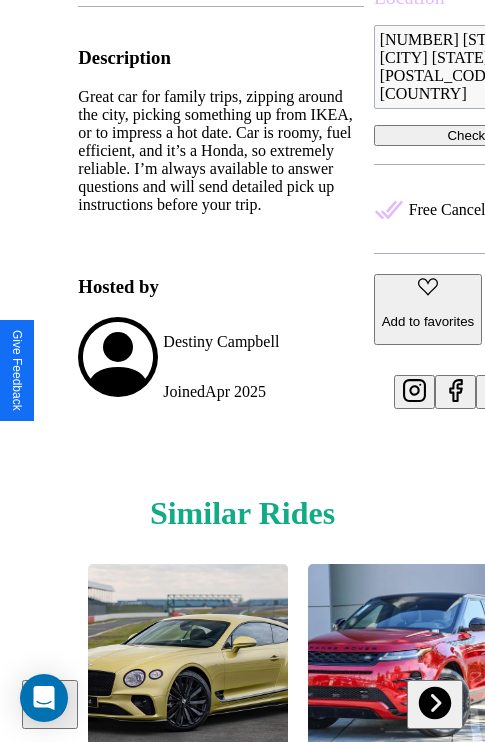 click at bounding box center [434, 702] 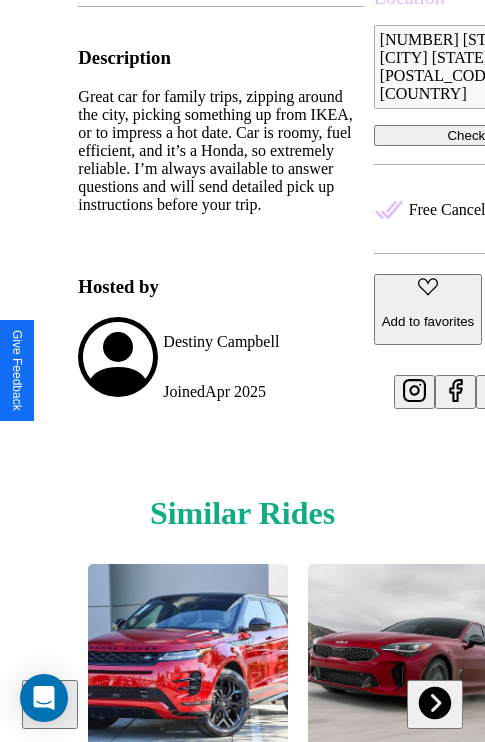 click at bounding box center [50, 702] 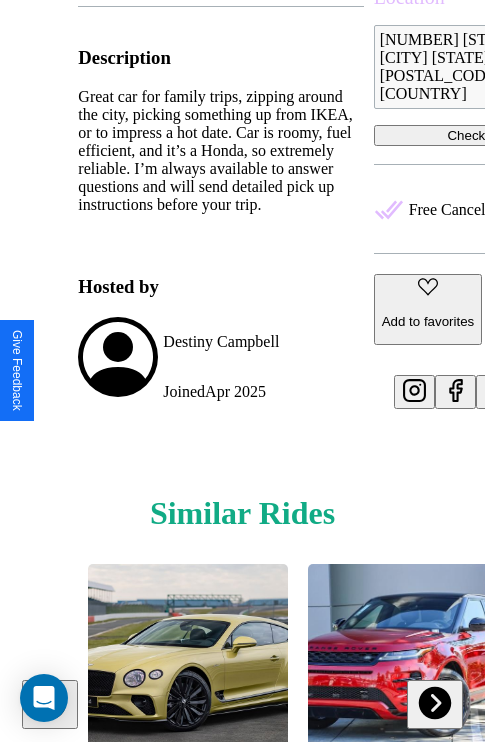 click at bounding box center [434, 702] 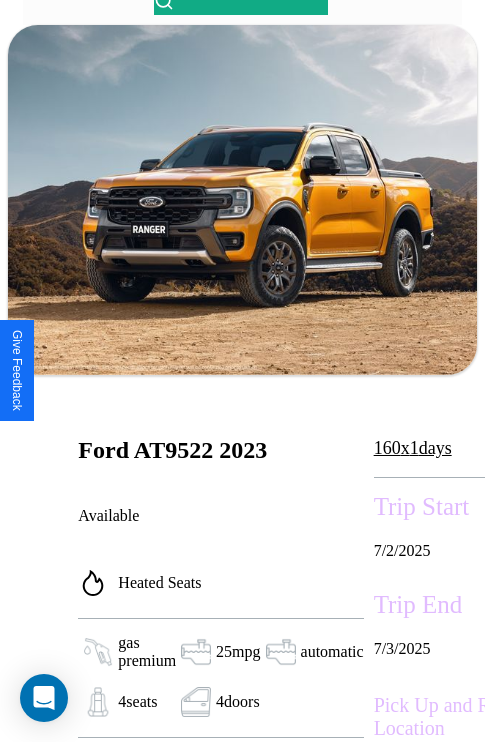 scroll, scrollTop: 133, scrollLeft: 0, axis: vertical 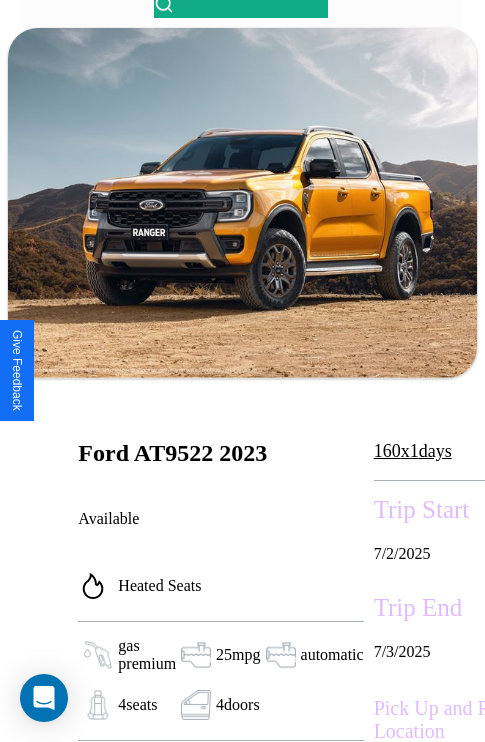 click on "160  x  1  days" at bounding box center [413, 451] 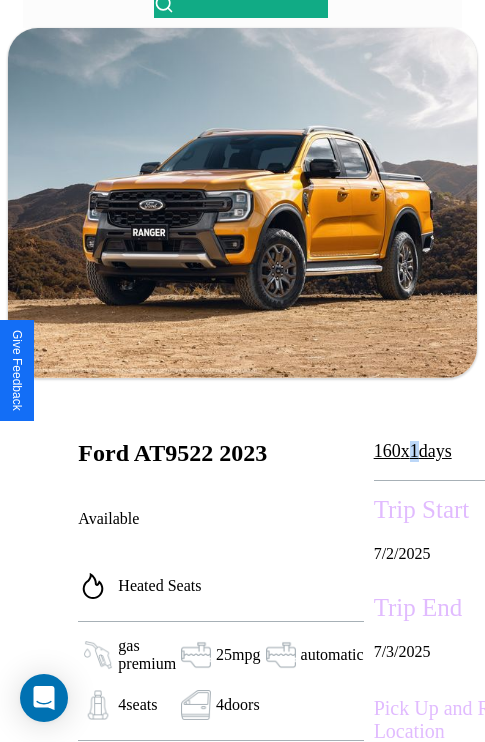 click on "160  x  1  days" at bounding box center (413, 451) 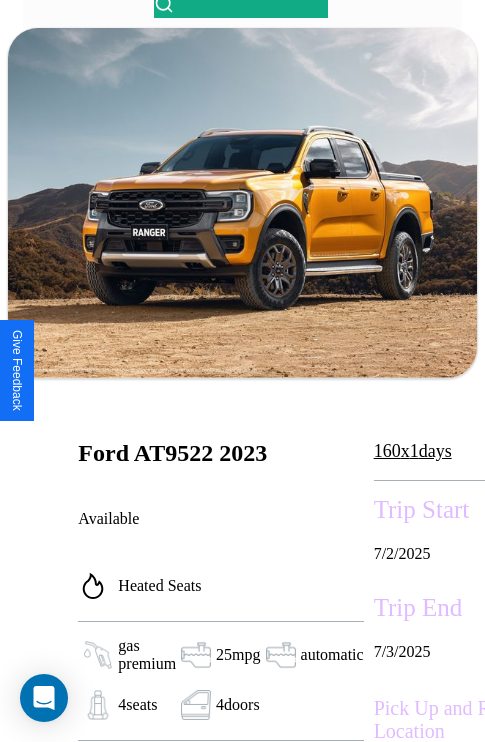 click on "160  x  1  days" at bounding box center [413, 451] 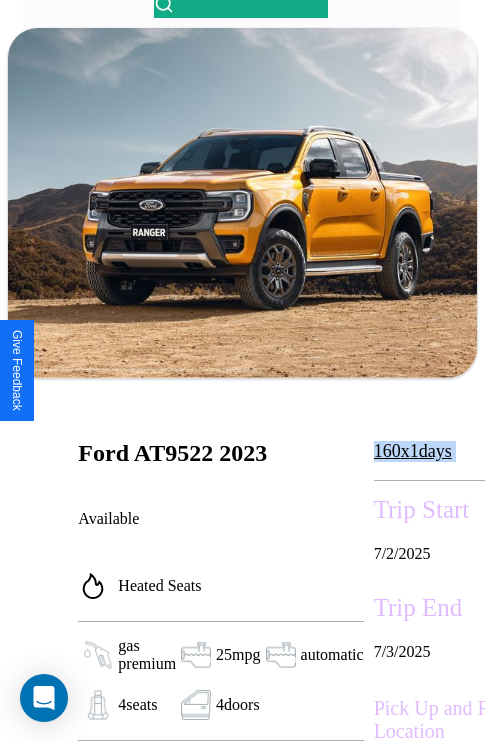 click on "160  x  1  days" at bounding box center [413, 451] 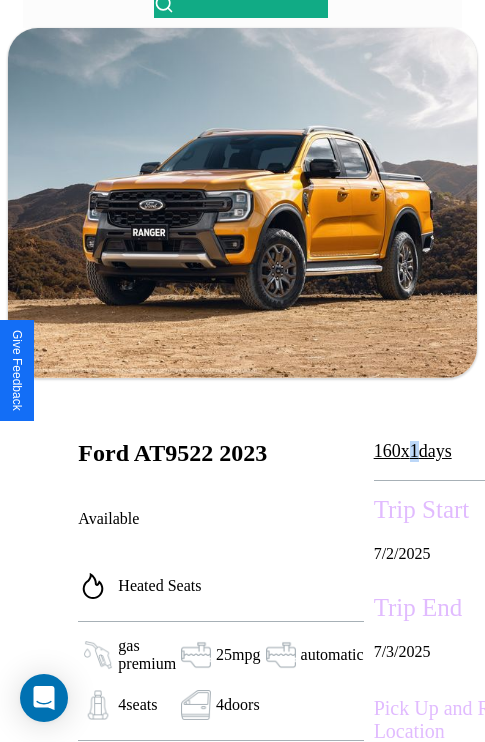 click on "160  x  1  days" at bounding box center [413, 451] 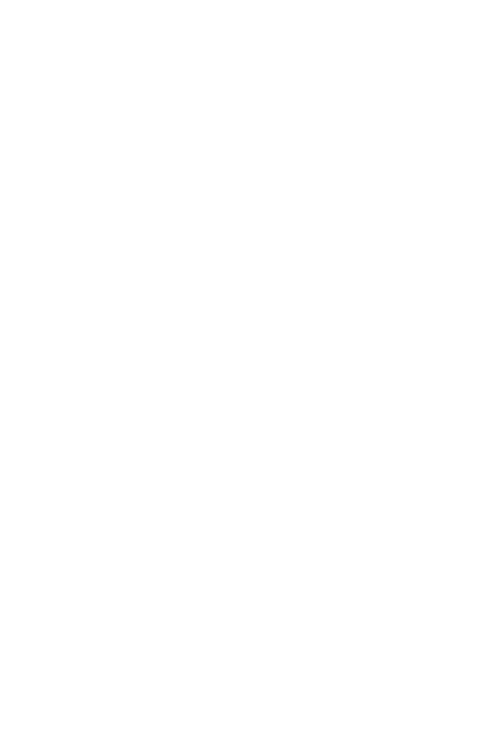 scroll, scrollTop: 0, scrollLeft: 0, axis: both 